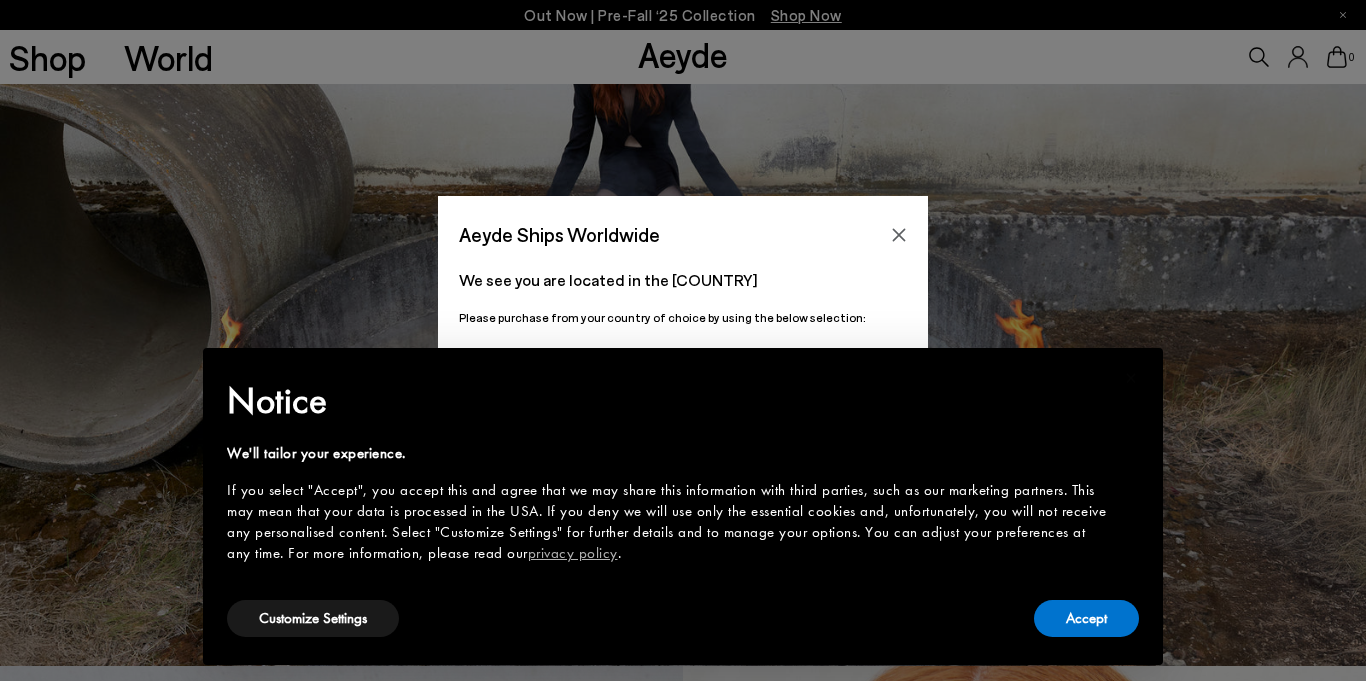 scroll, scrollTop: 15, scrollLeft: 0, axis: vertical 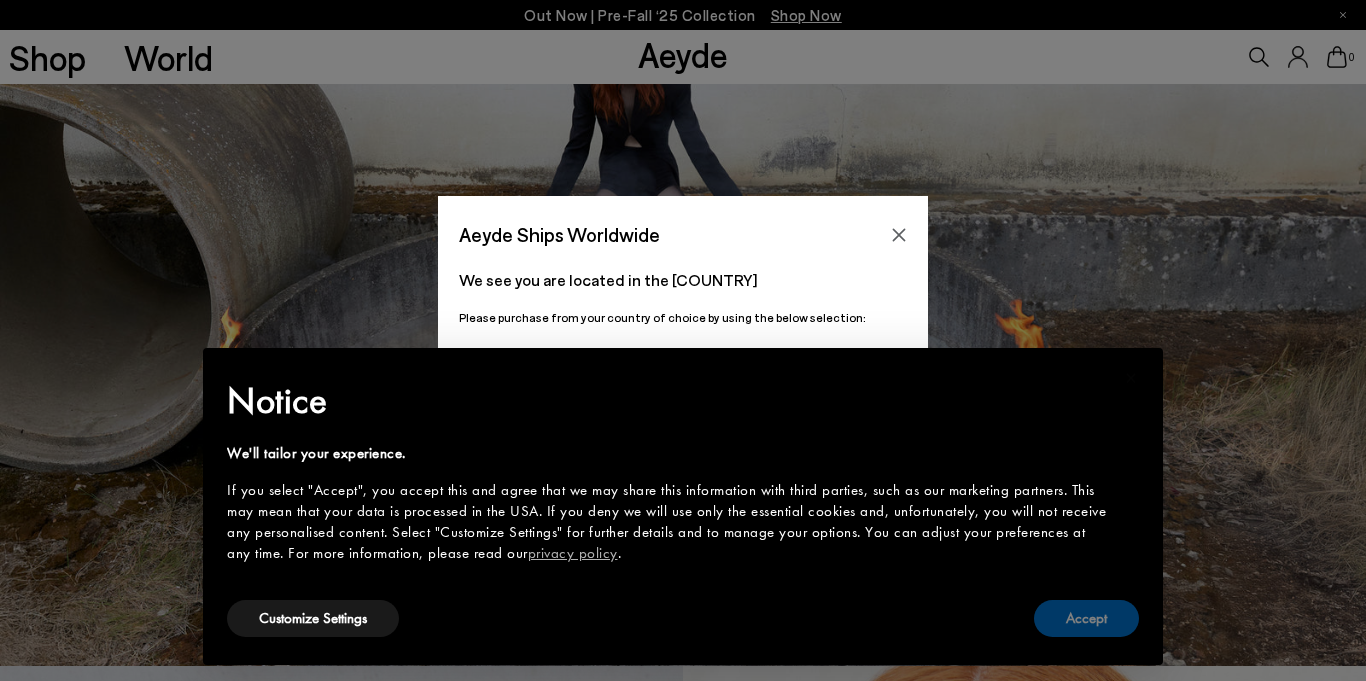 click on "Accept" at bounding box center (1086, 618) 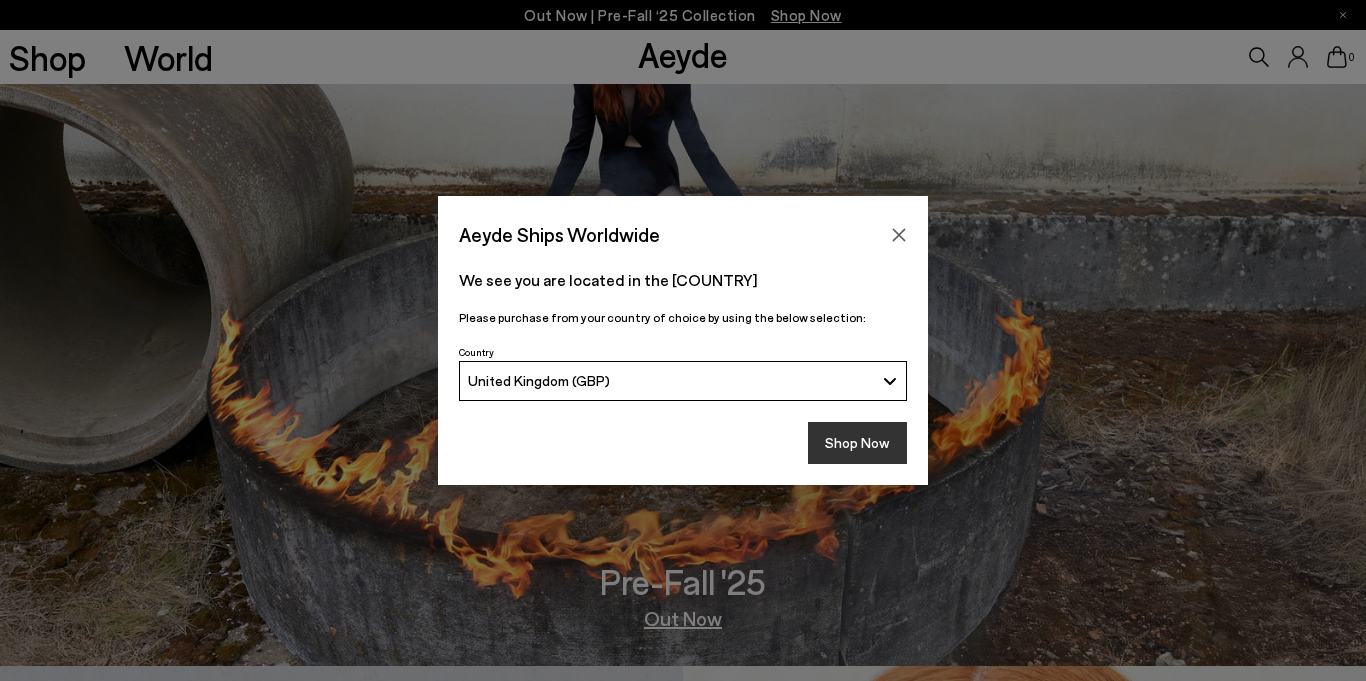 click on "Shop Now" at bounding box center (857, 443) 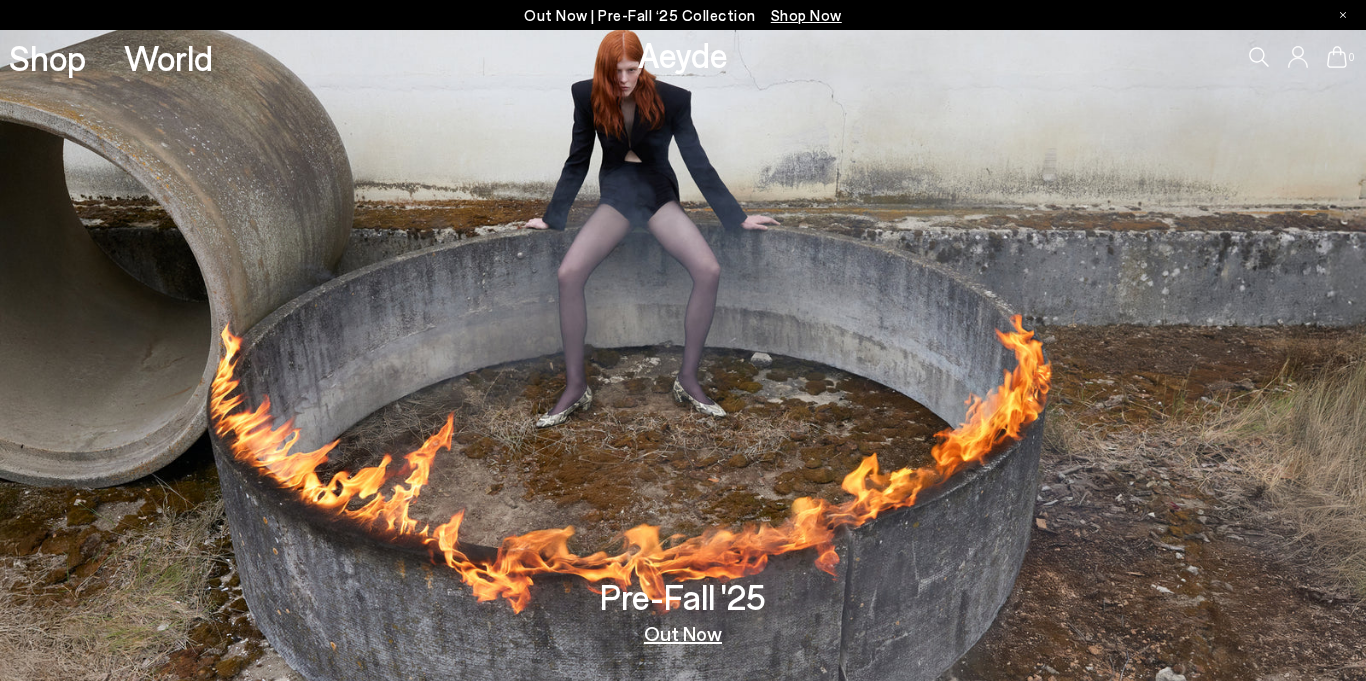 scroll, scrollTop: 0, scrollLeft: 0, axis: both 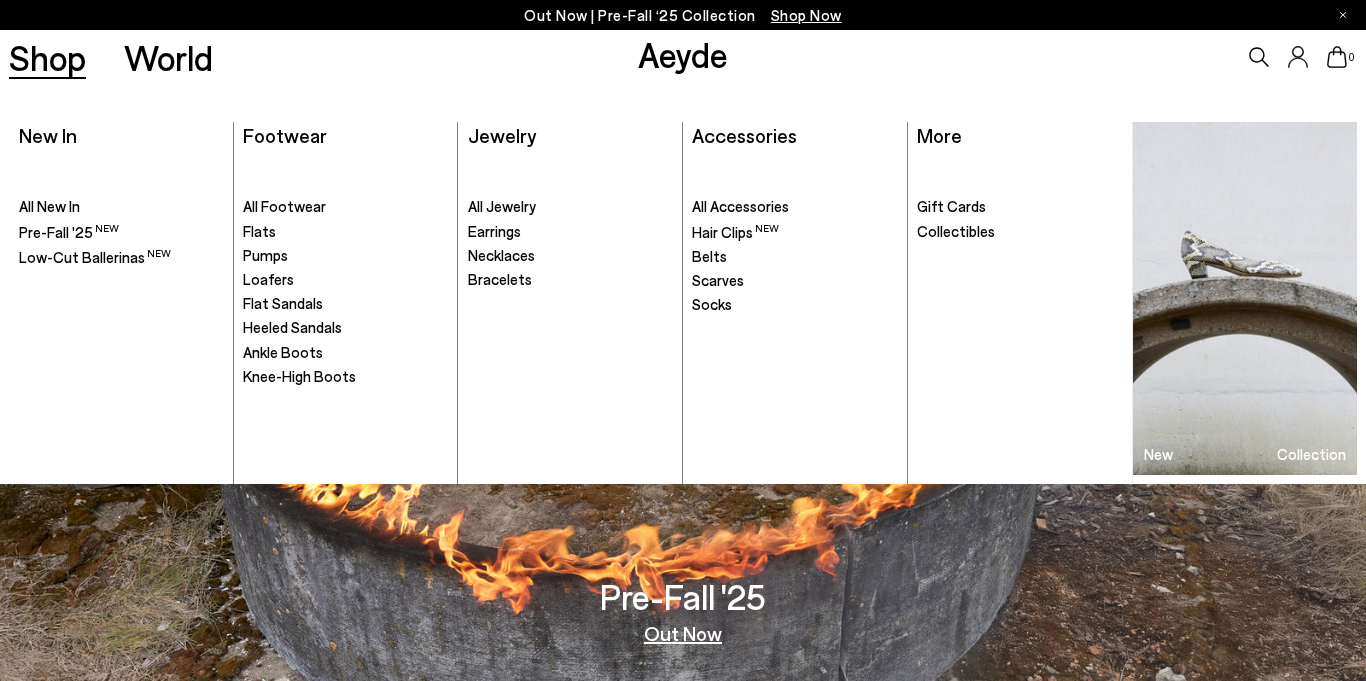click on "Shop" at bounding box center (47, 57) 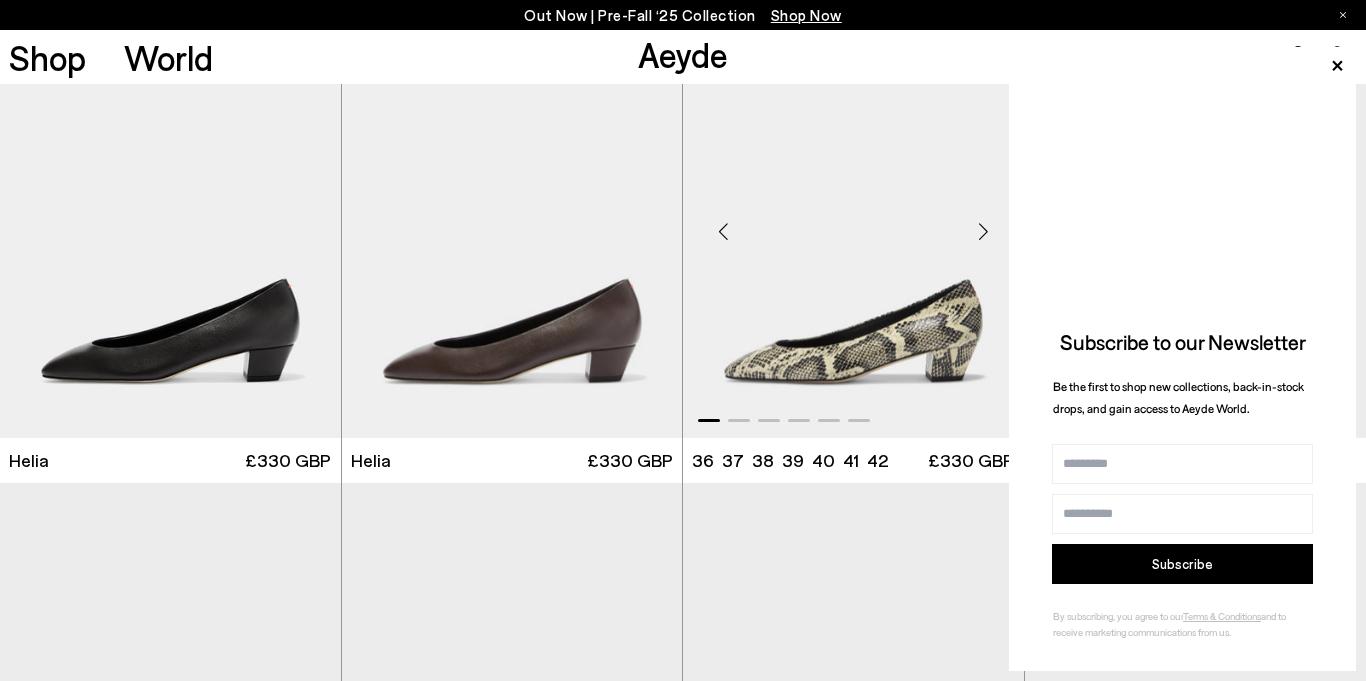 scroll, scrollTop: 83, scrollLeft: 0, axis: vertical 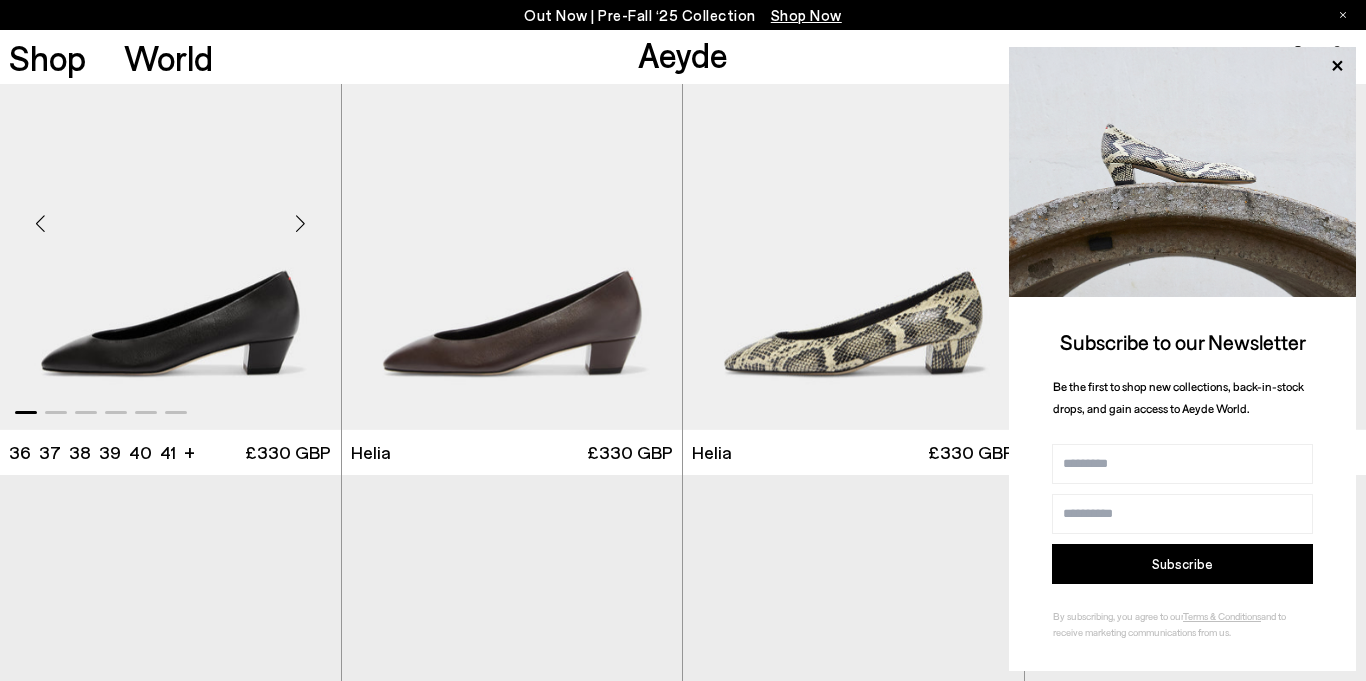 click at bounding box center (170, 215) 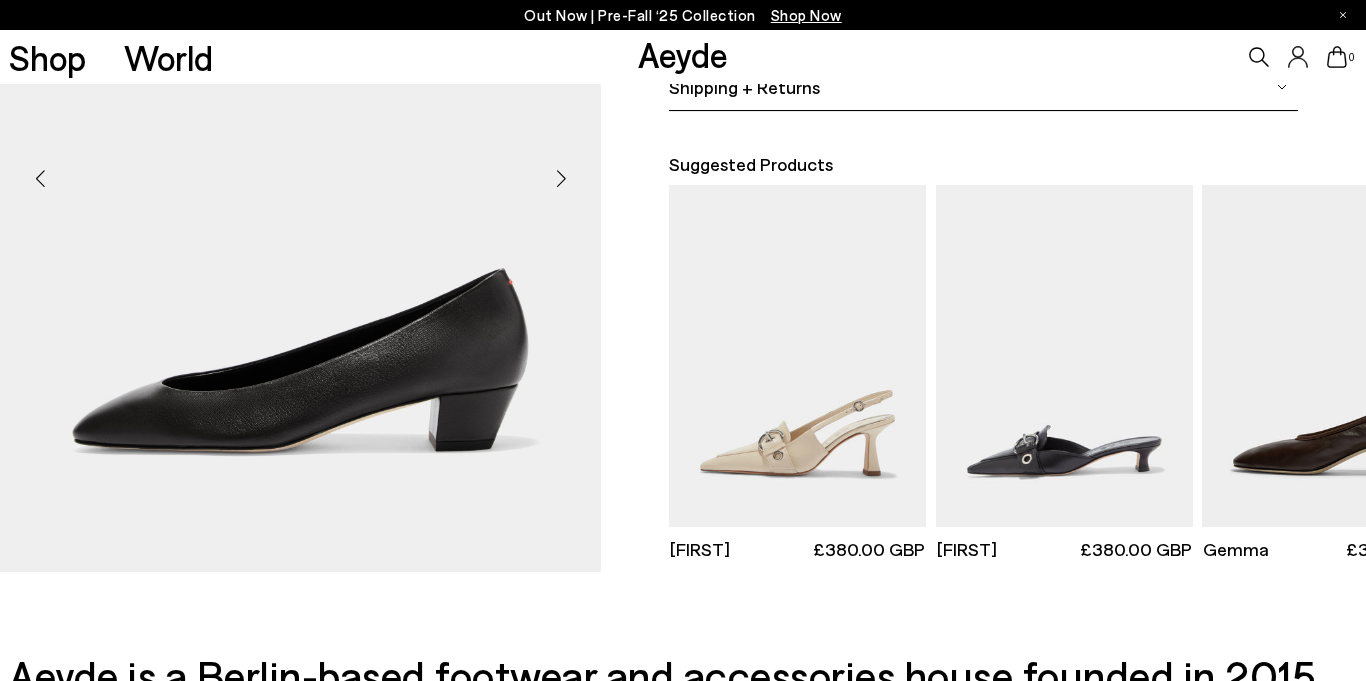scroll, scrollTop: 516, scrollLeft: 0, axis: vertical 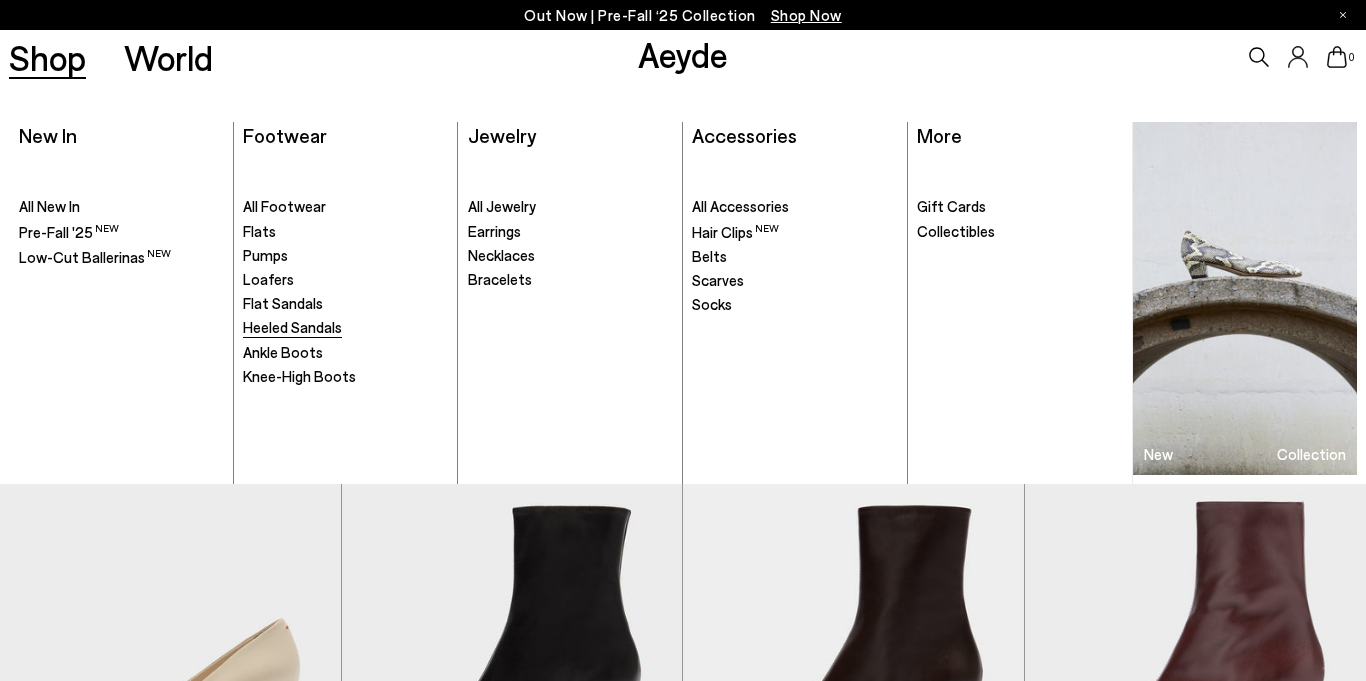 click on "Heeled Sandals" at bounding box center (292, 327) 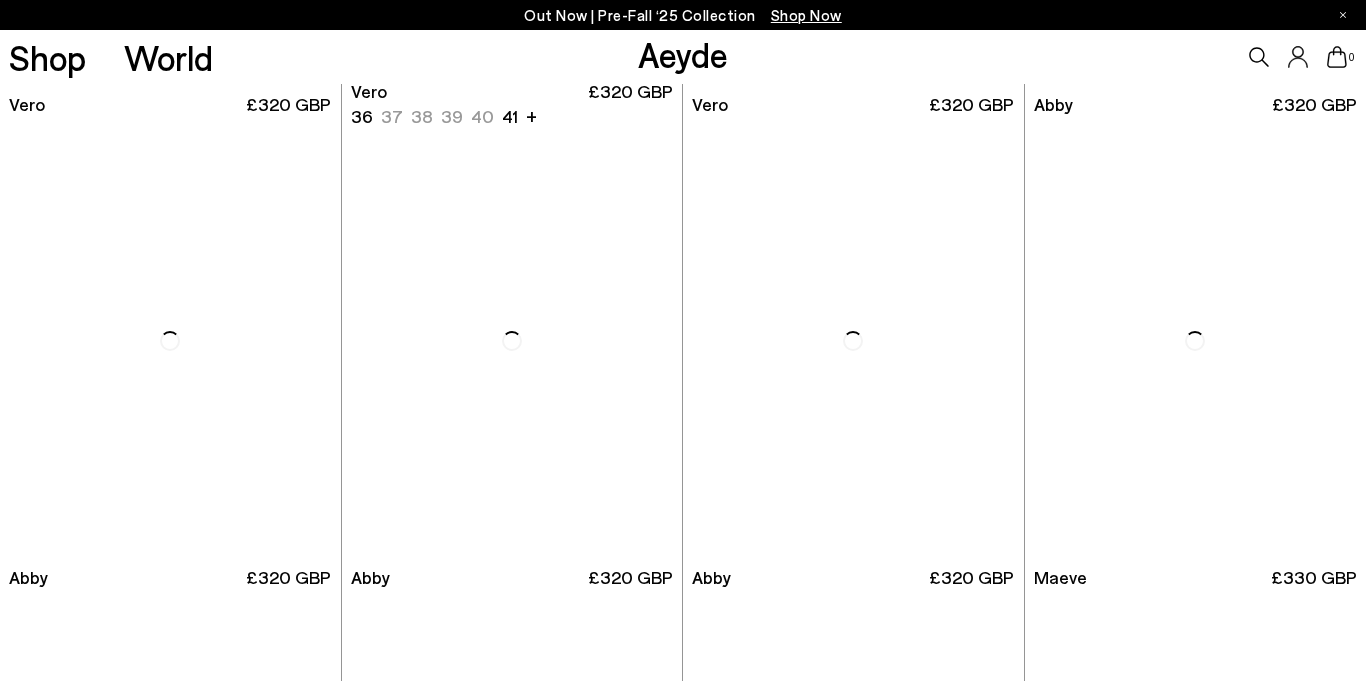 scroll, scrollTop: 929, scrollLeft: 0, axis: vertical 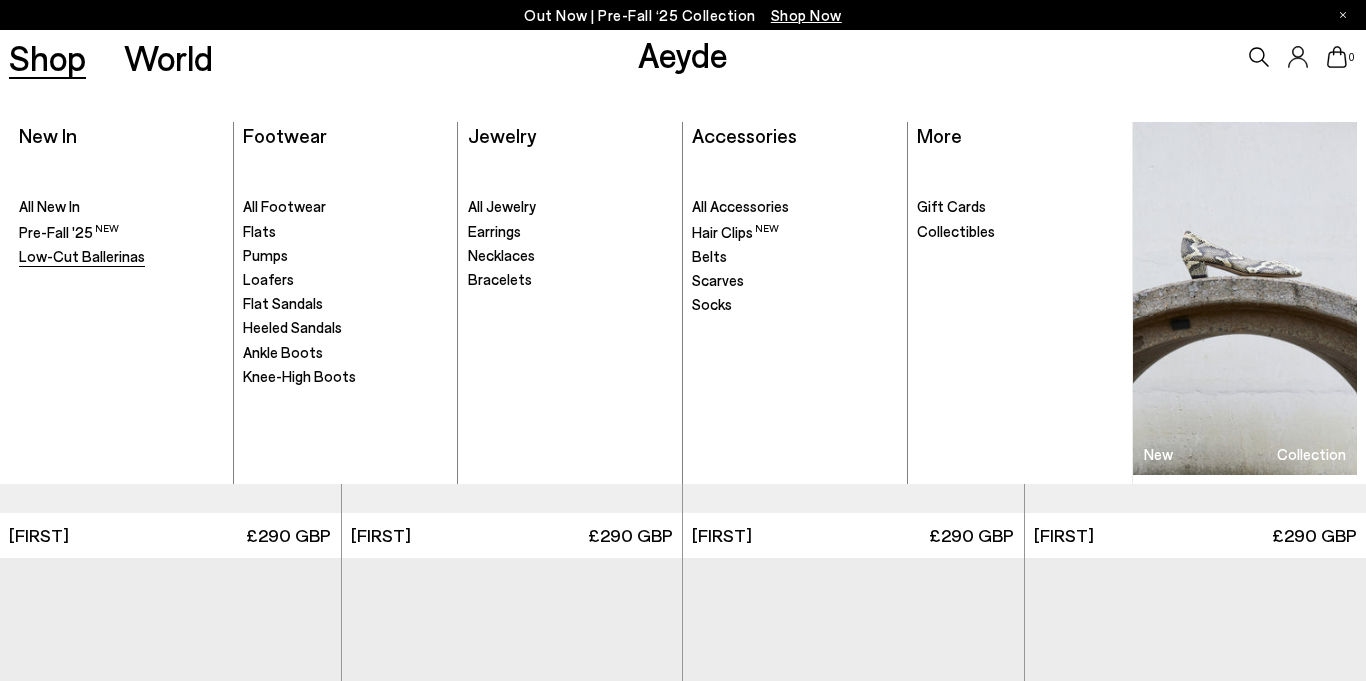 click on "Low-Cut Ballerinas" at bounding box center (82, 256) 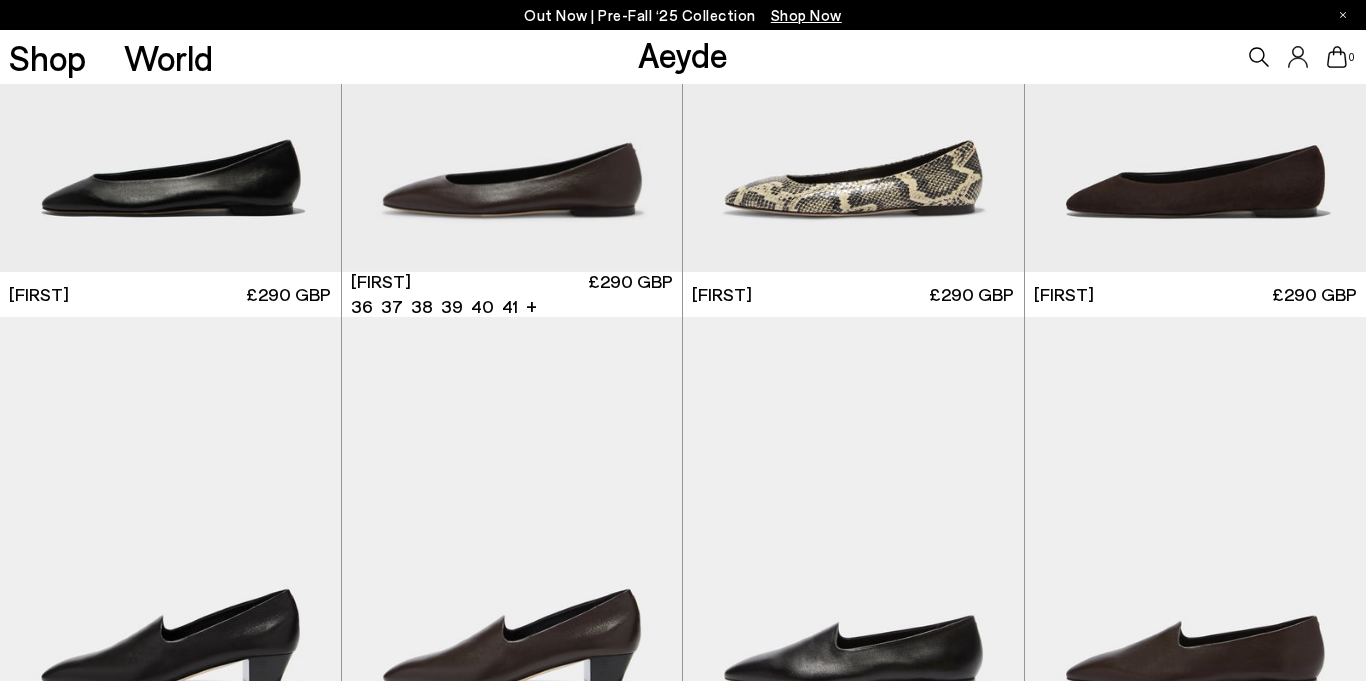 scroll, scrollTop: 0, scrollLeft: 0, axis: both 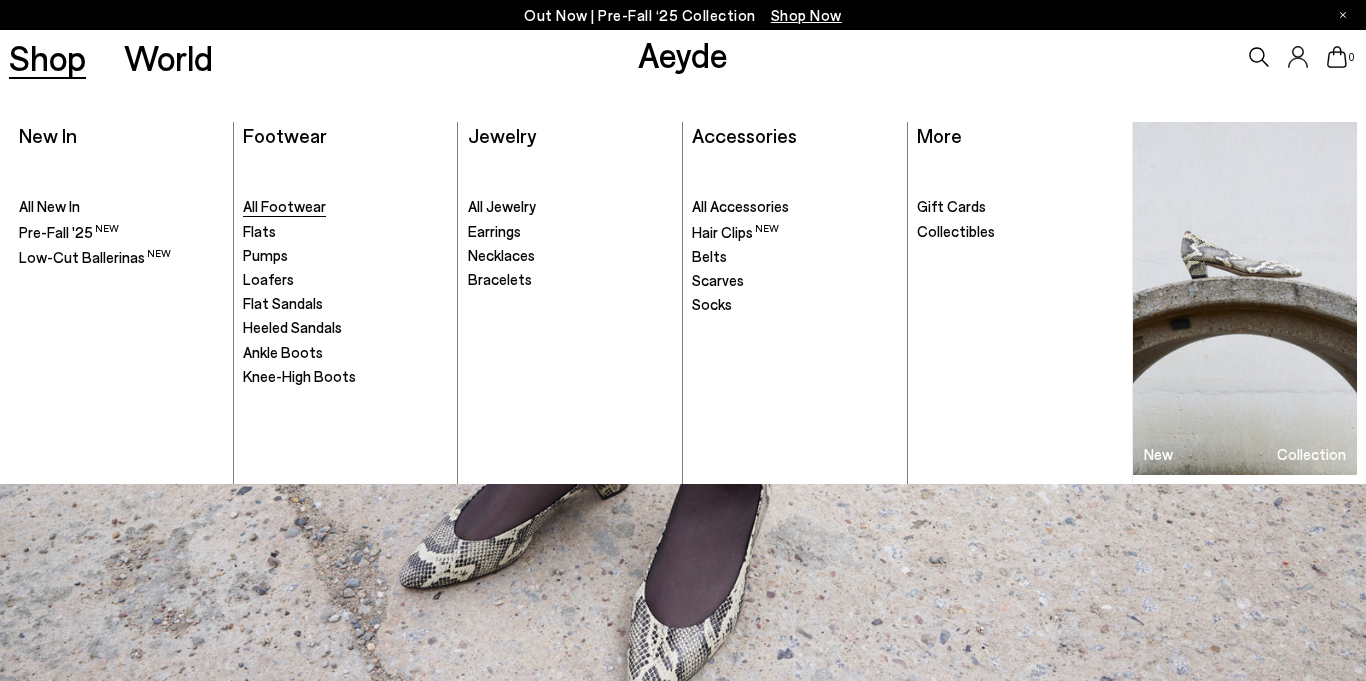 click on "All Footwear" at bounding box center (284, 206) 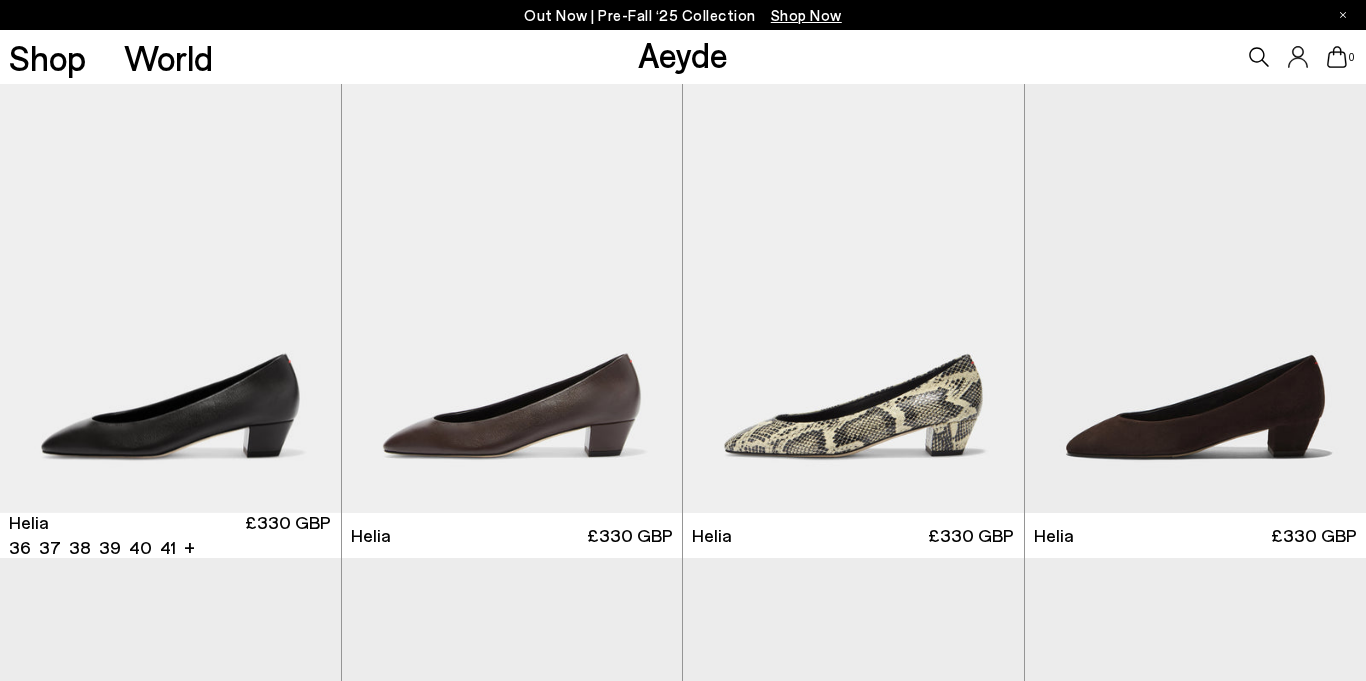 scroll, scrollTop: 0, scrollLeft: 0, axis: both 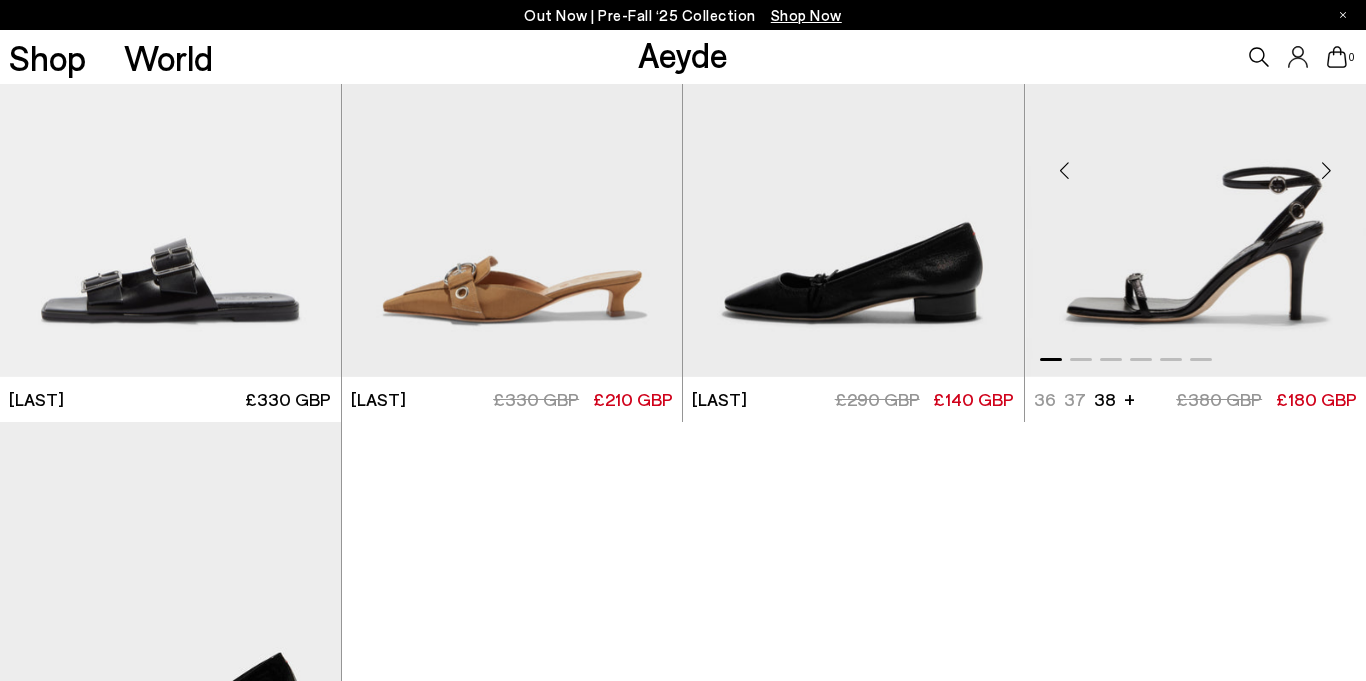 click at bounding box center [1196, 162] 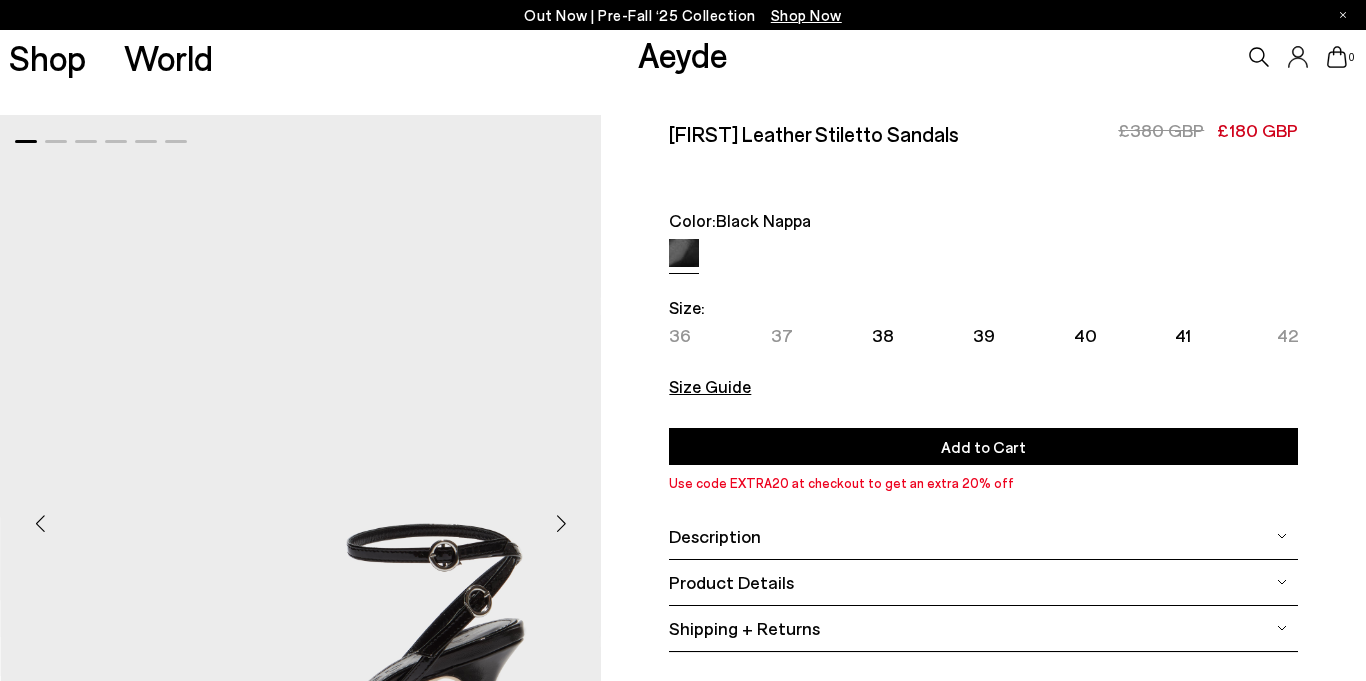 scroll, scrollTop: 0, scrollLeft: 0, axis: both 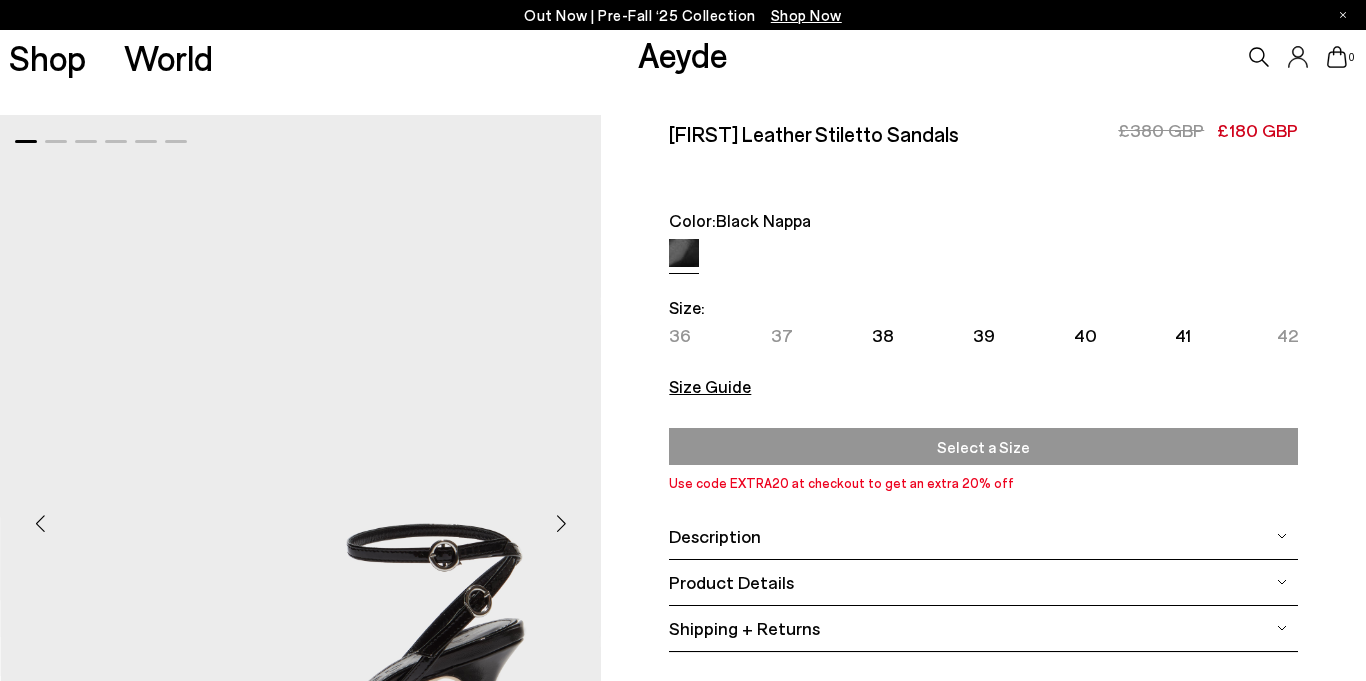 click on "Please Select a Color
Black Nappa
Black Nappa
Size:
36
Join the waitlist
Join the waitlist
37" at bounding box center (983, 372) 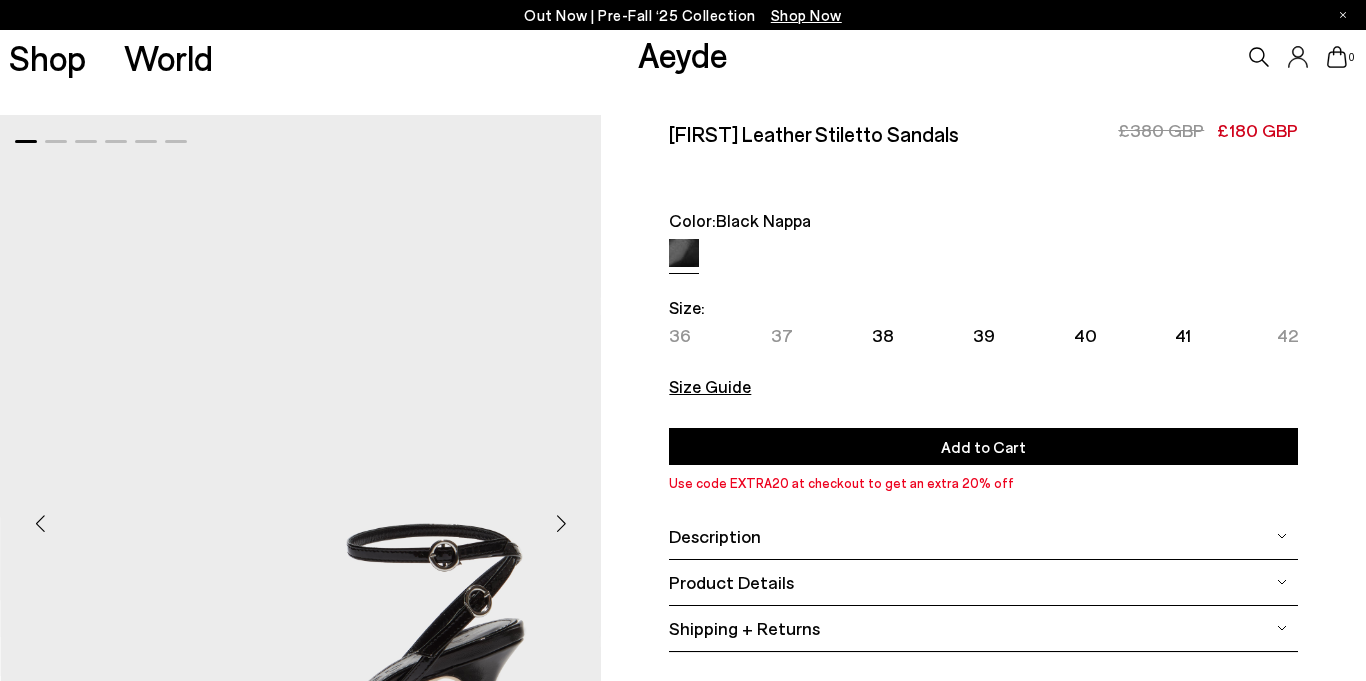 click on "38" at bounding box center (883, 335) 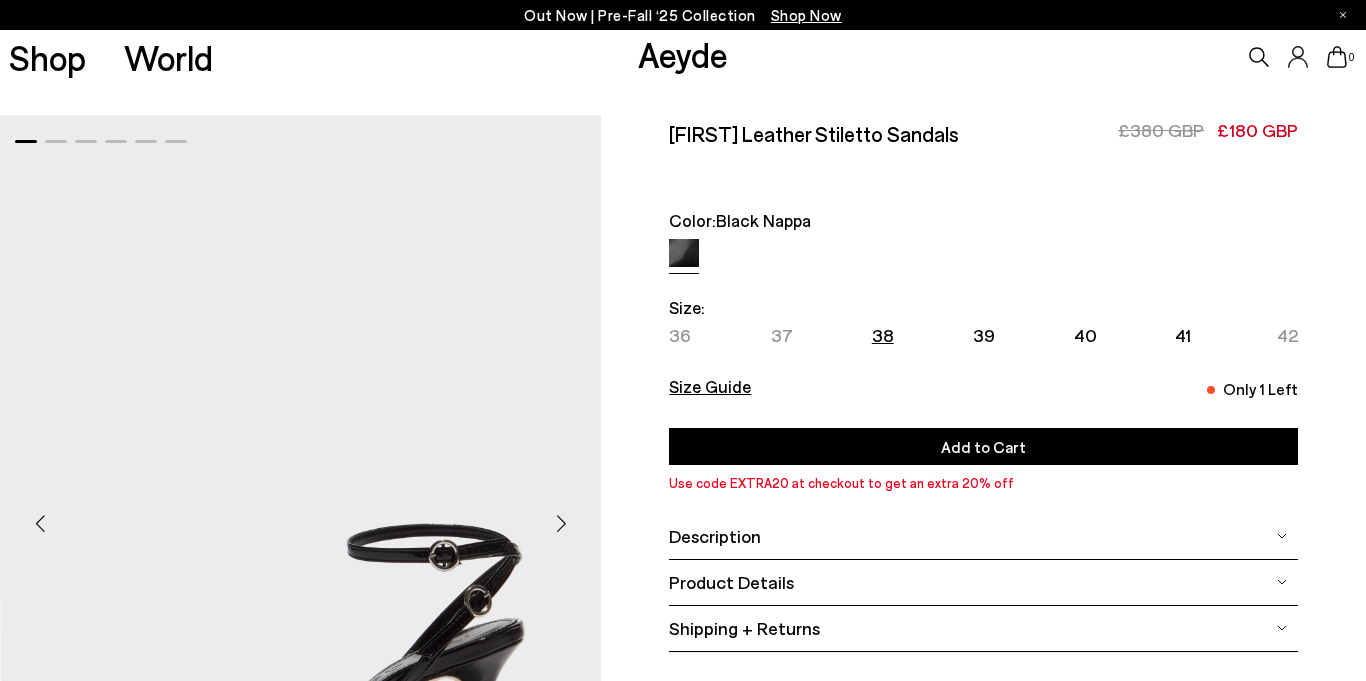 click on "Add to Cart
Select a Size" at bounding box center [983, 446] 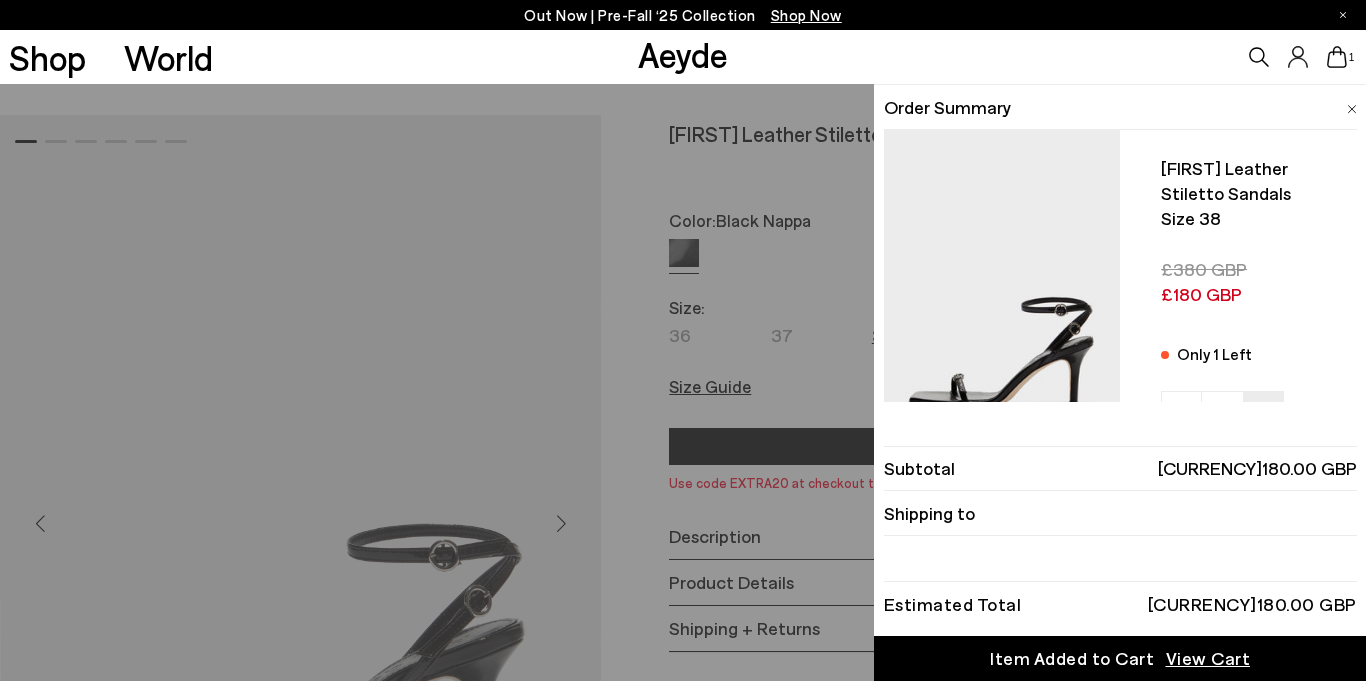 click on "Quick Add
Color
Size
View Details
Order Summary
Hallie leather stiletto sandals
Size
38
Only 1 Left" at bounding box center [683, 382] 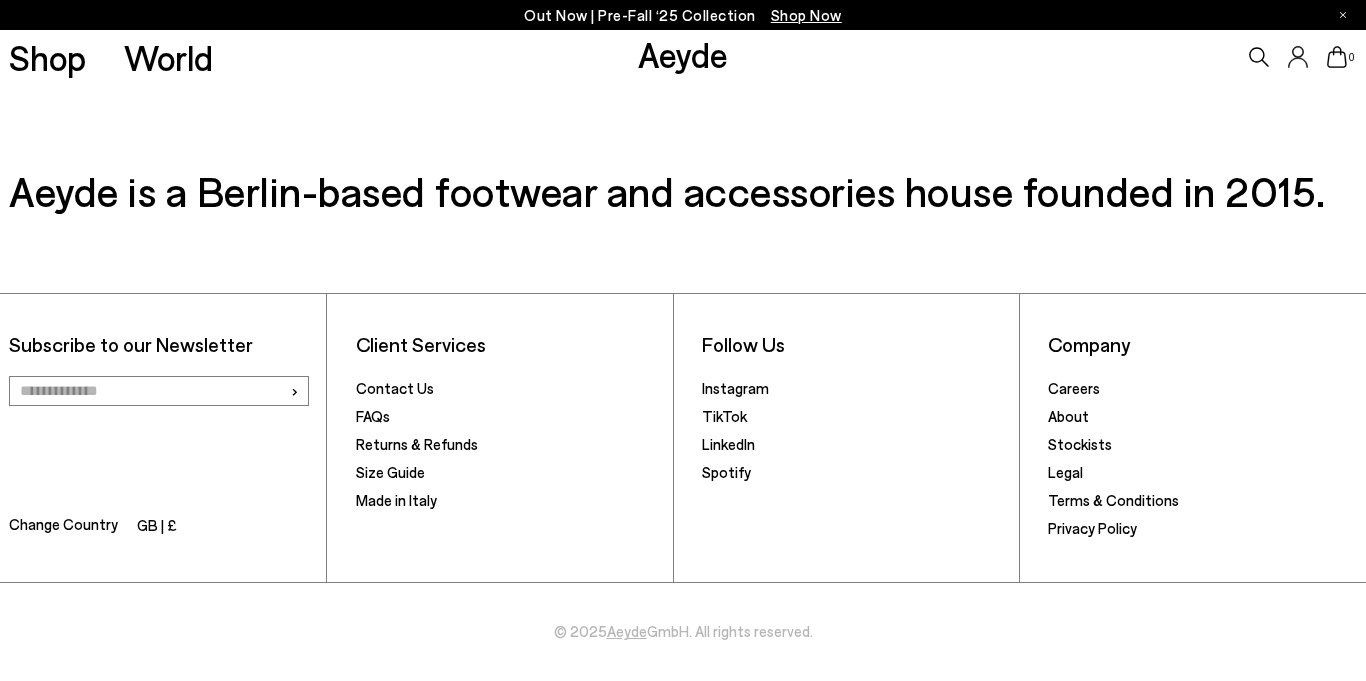 scroll, scrollTop: 0, scrollLeft: 0, axis: both 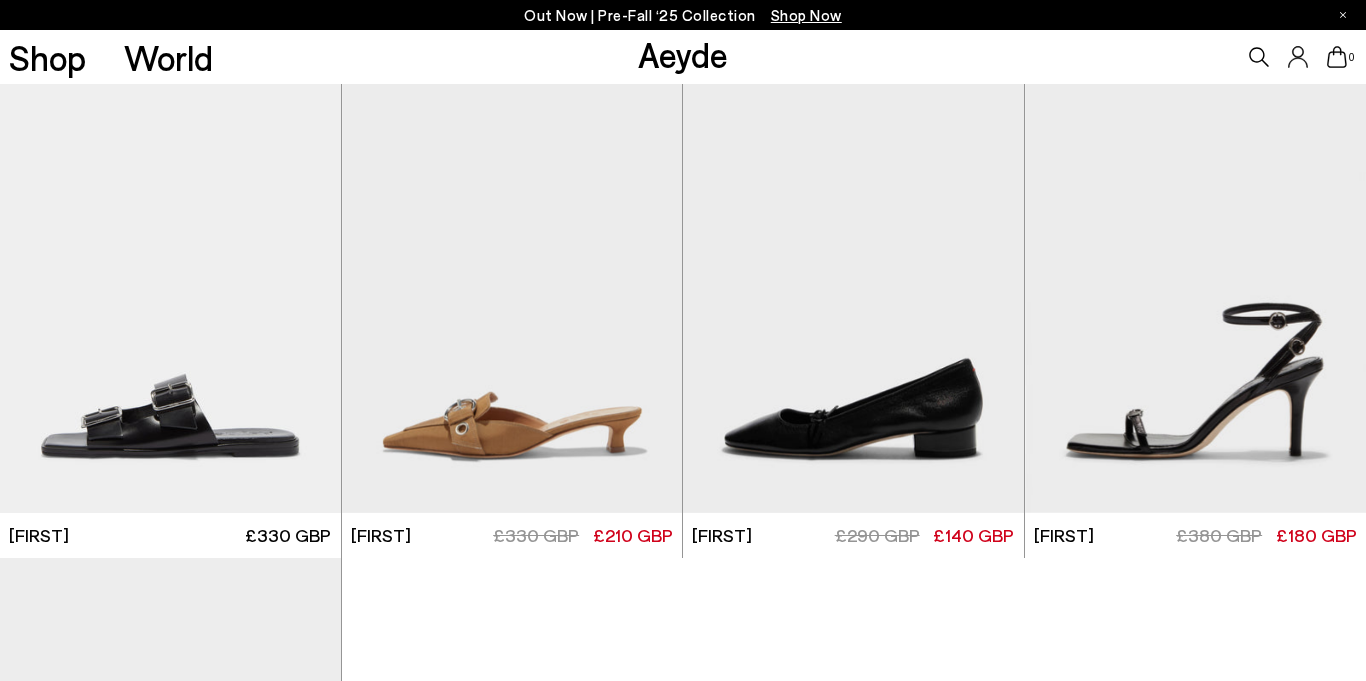 click 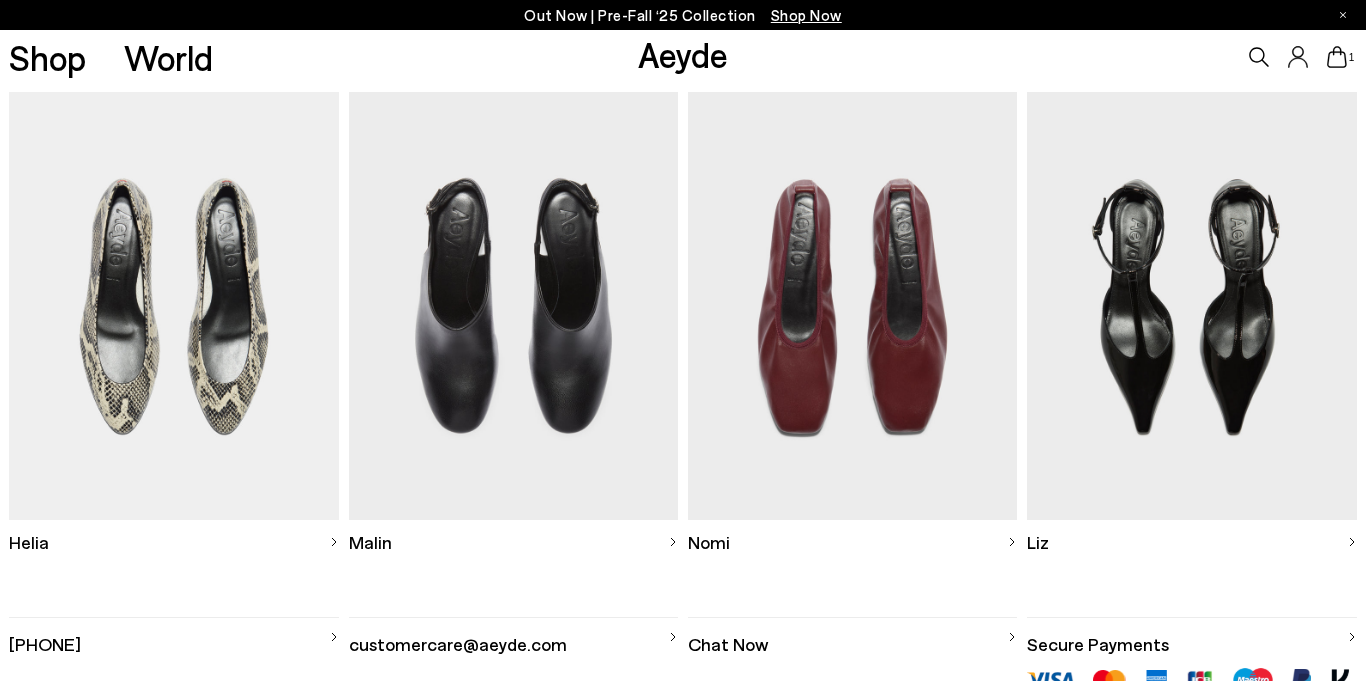 scroll, scrollTop: 578, scrollLeft: 0, axis: vertical 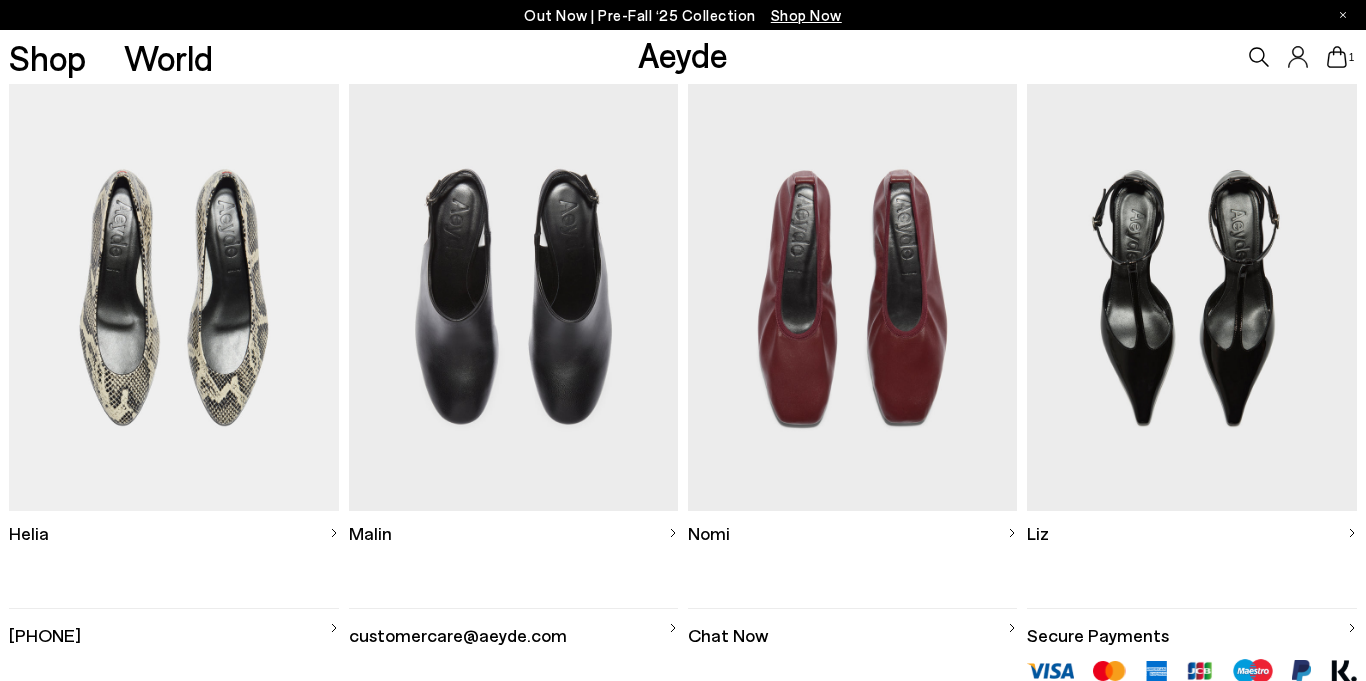 click at bounding box center (1192, 297) 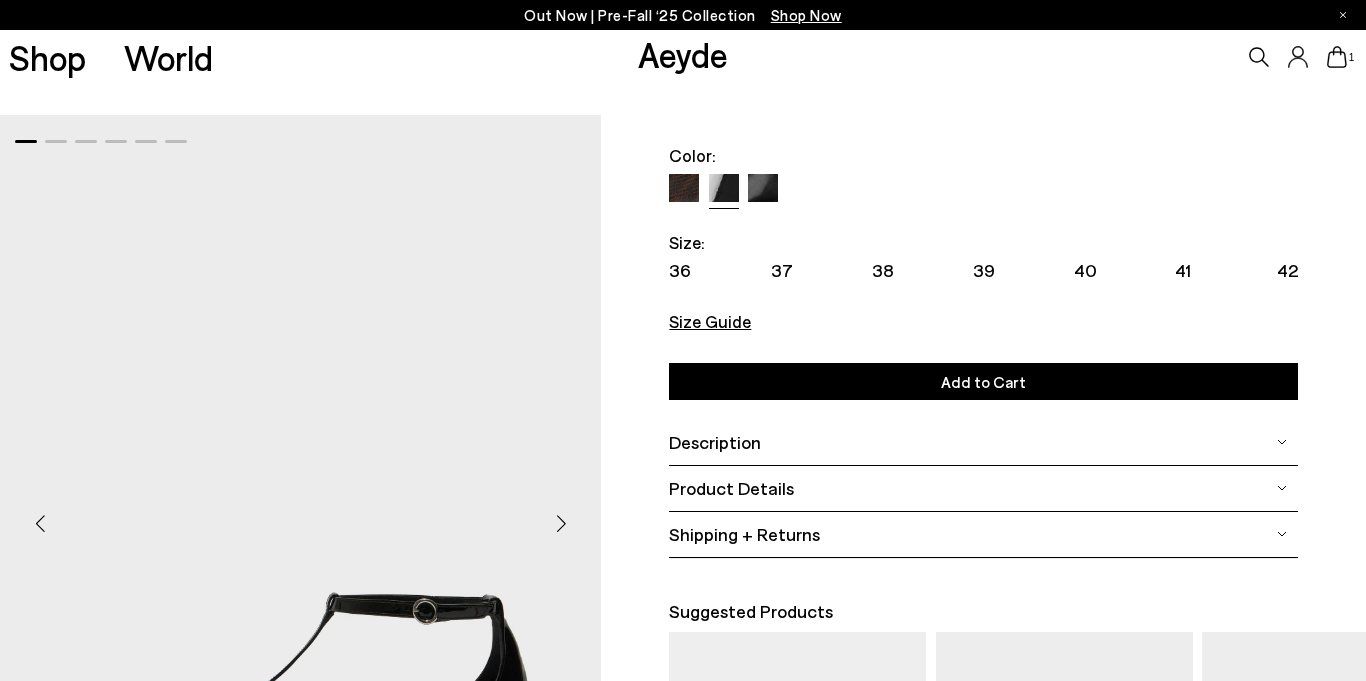 scroll, scrollTop: 0, scrollLeft: 0, axis: both 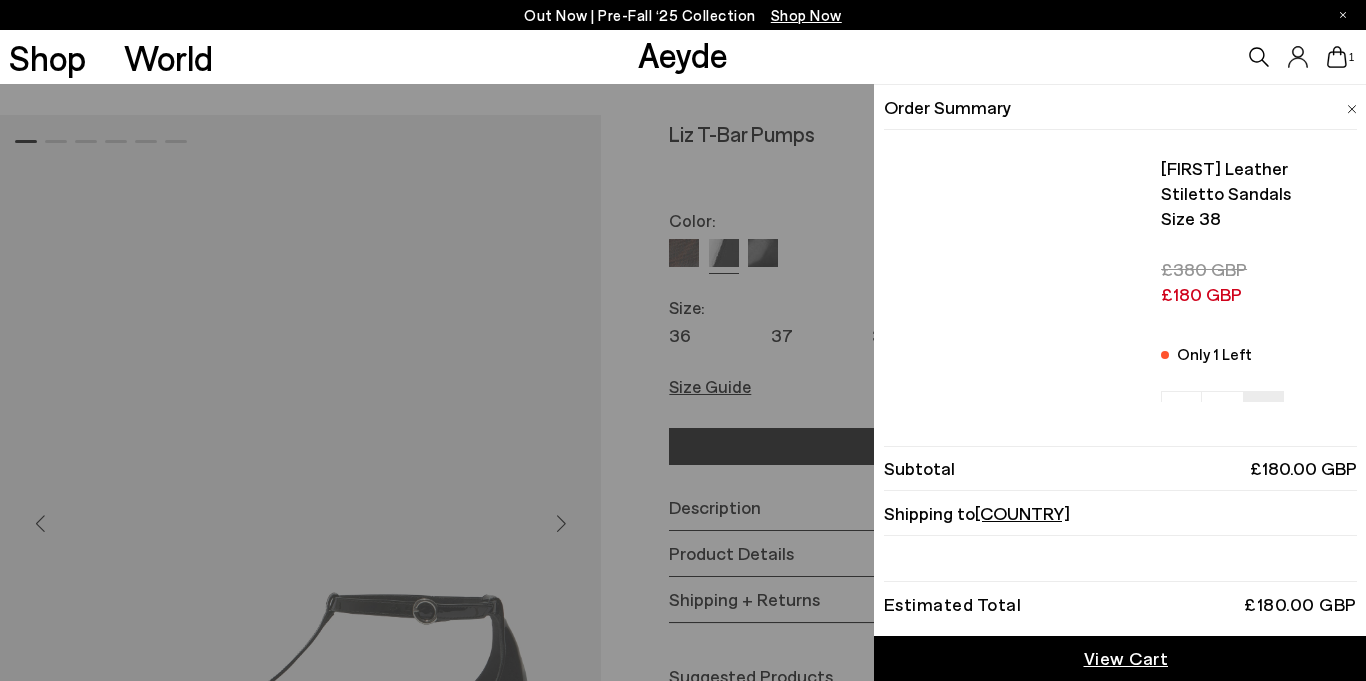 click 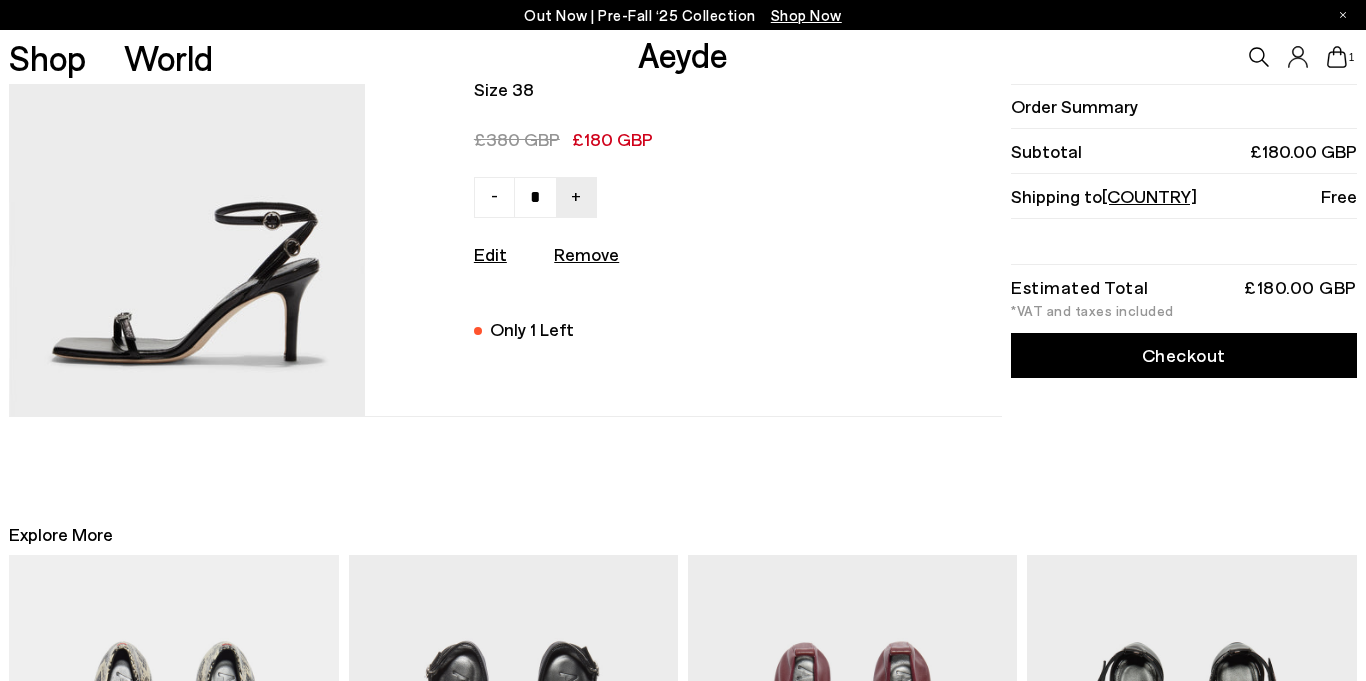 scroll, scrollTop: 65, scrollLeft: 0, axis: vertical 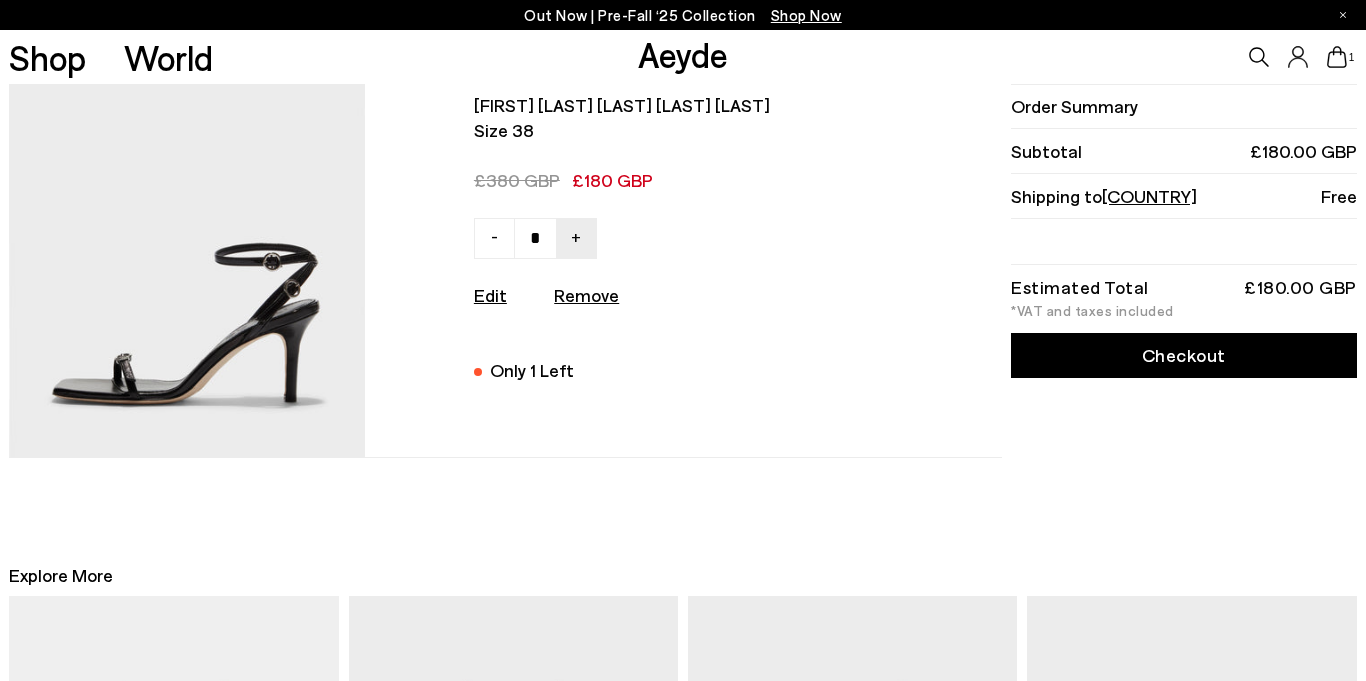click on "Checkout" at bounding box center (1184, 355) 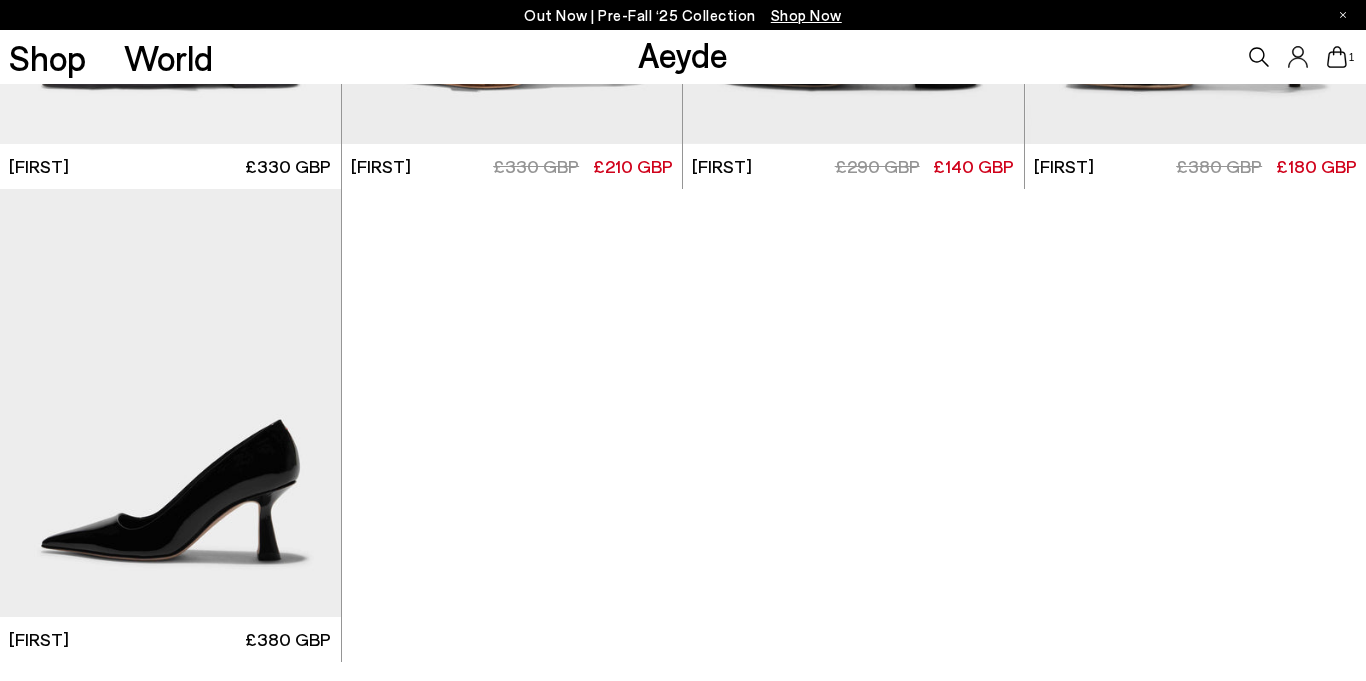 scroll, scrollTop: 0, scrollLeft: 0, axis: both 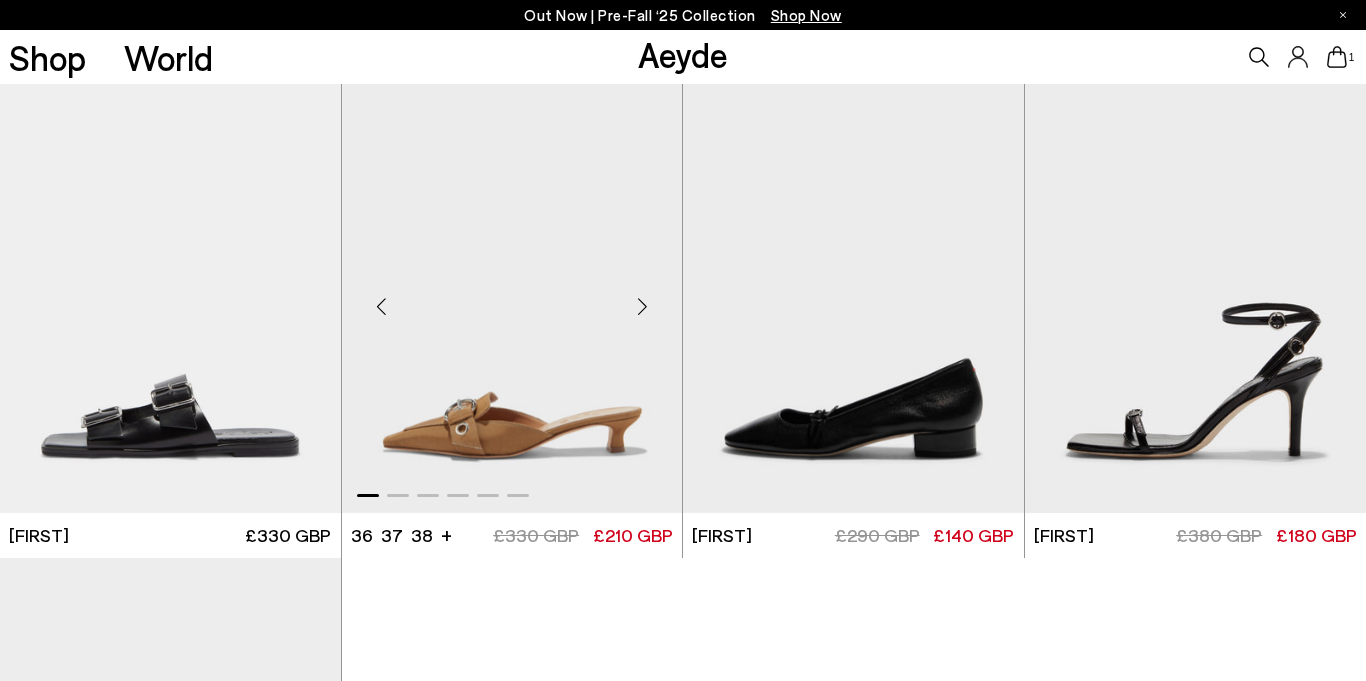 click at bounding box center [512, 298] 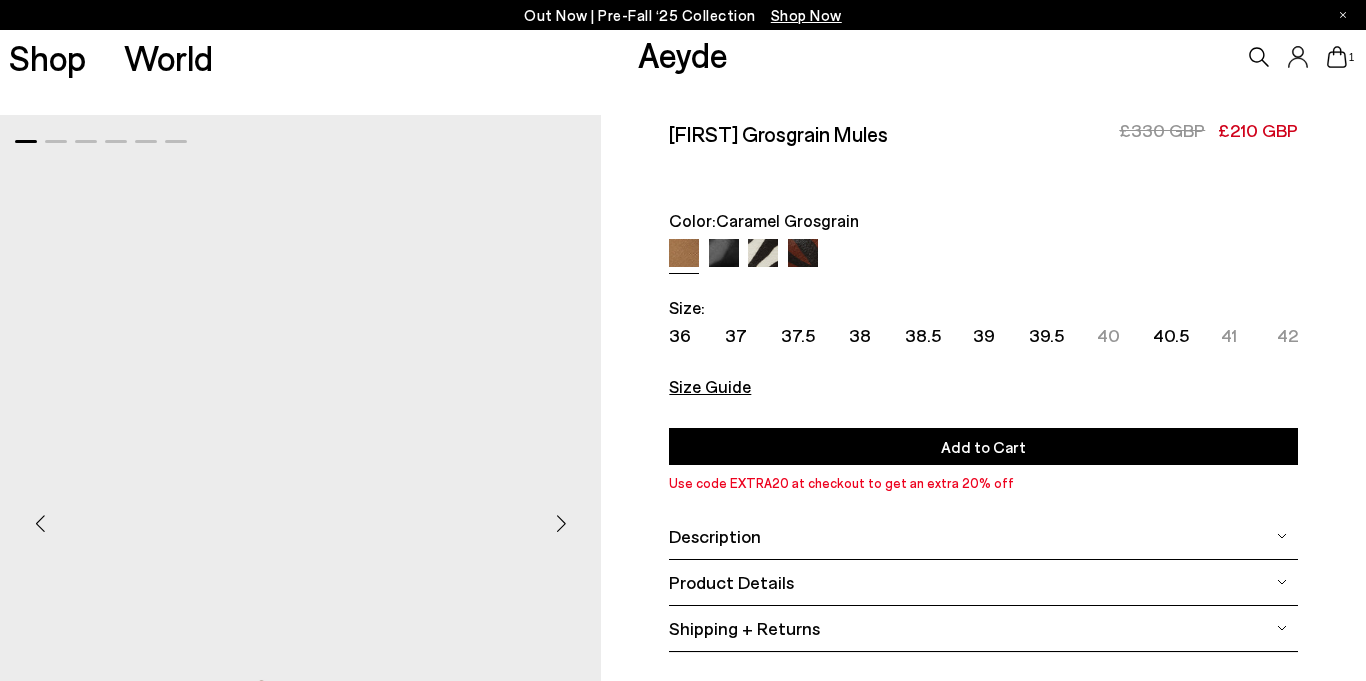 click on "Color: Caramel Grosgrain
Color:
Caramel Grosgrain" at bounding box center (983, 240) 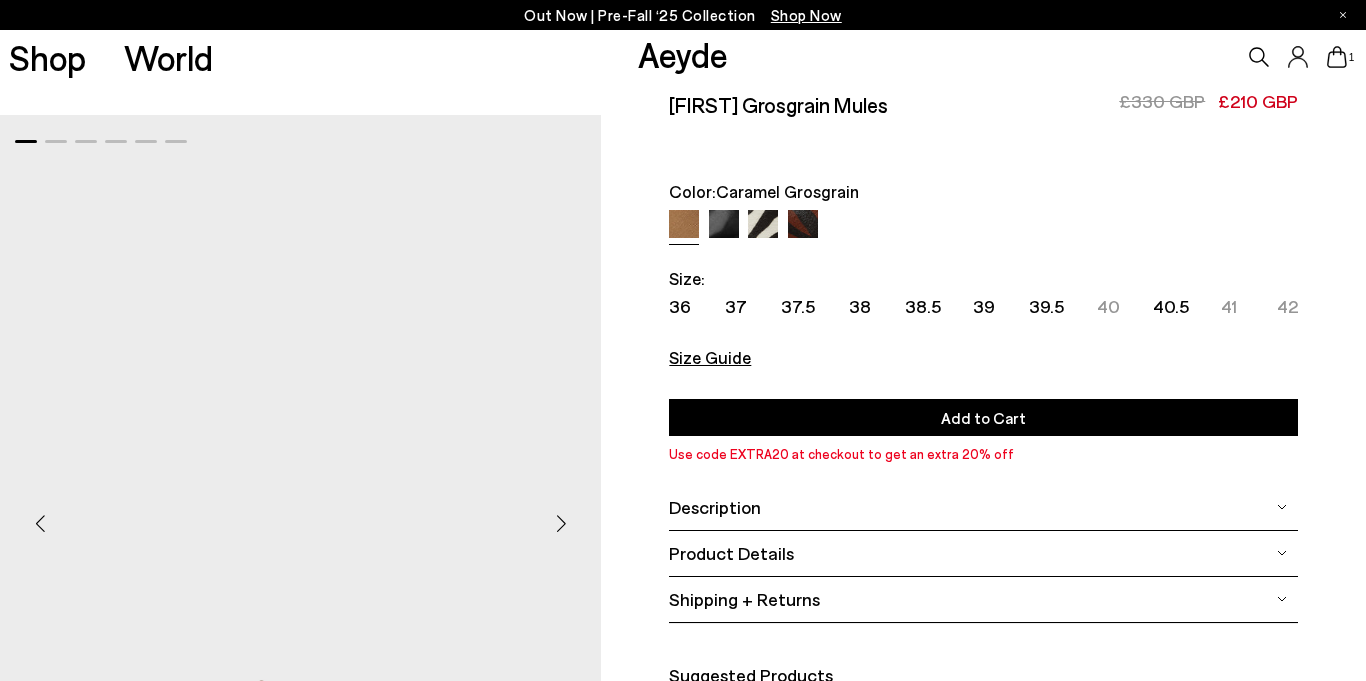 scroll, scrollTop: 42, scrollLeft: 0, axis: vertical 